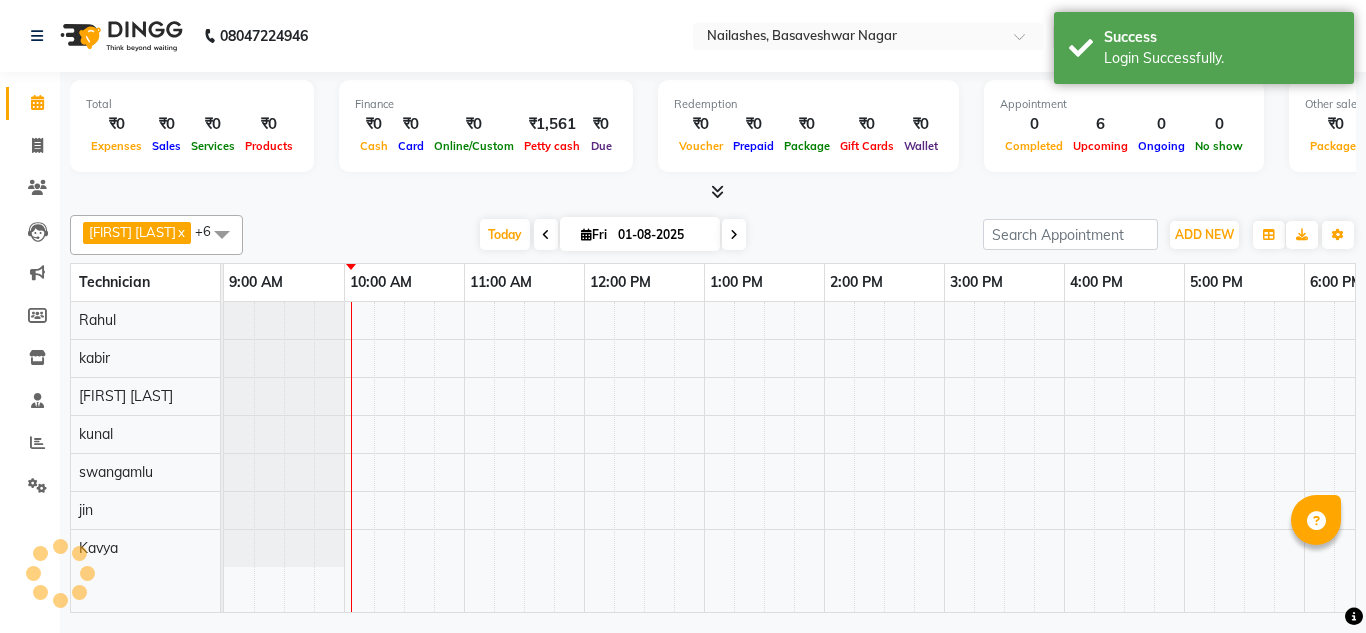 scroll, scrollTop: 0, scrollLeft: 0, axis: both 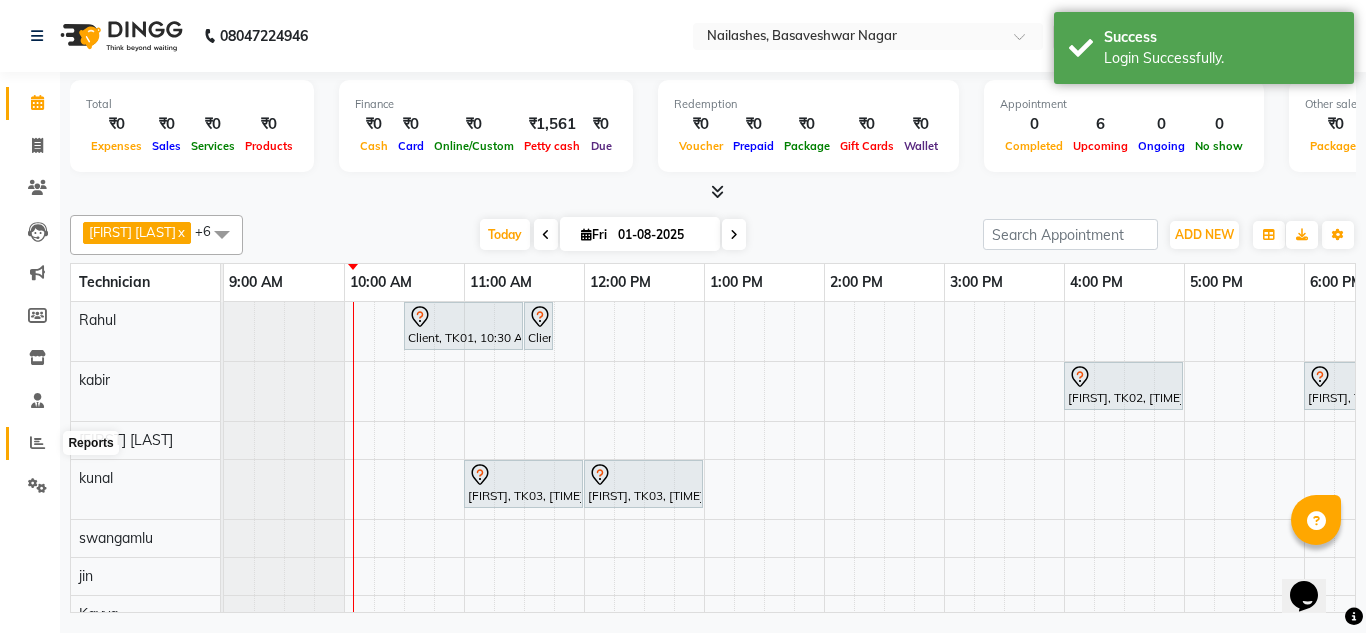 click 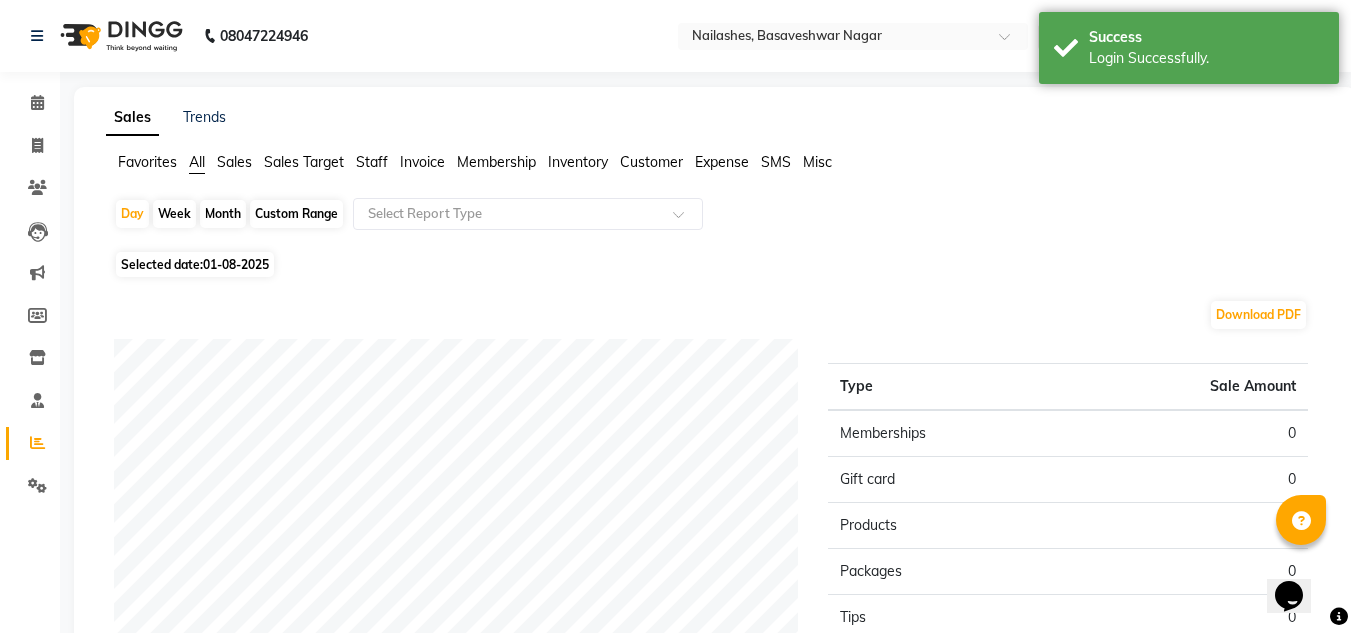click on "Month" 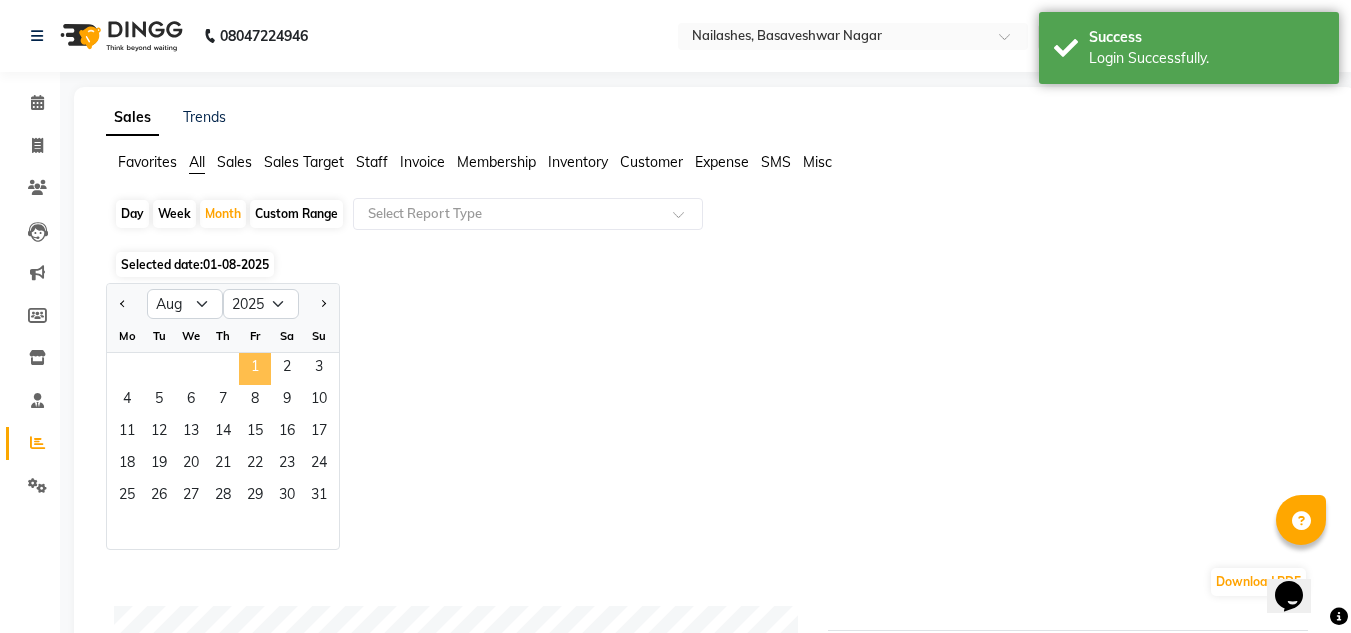 click on "1" 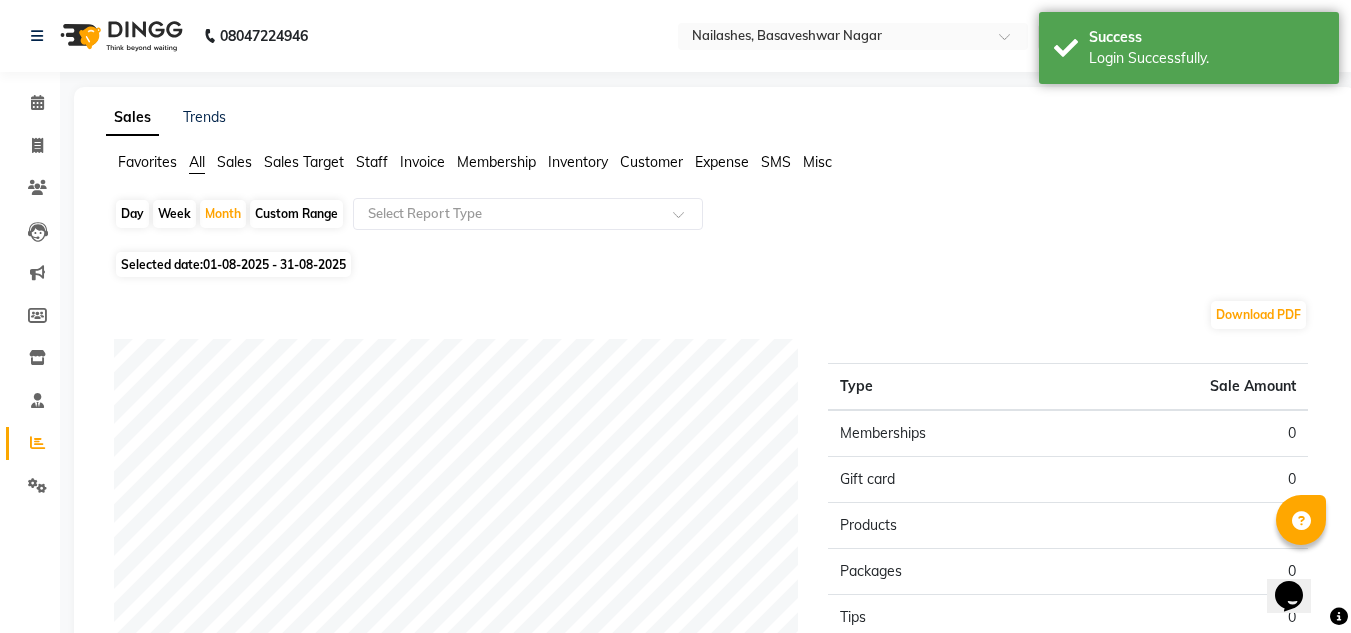 click on "Staff" 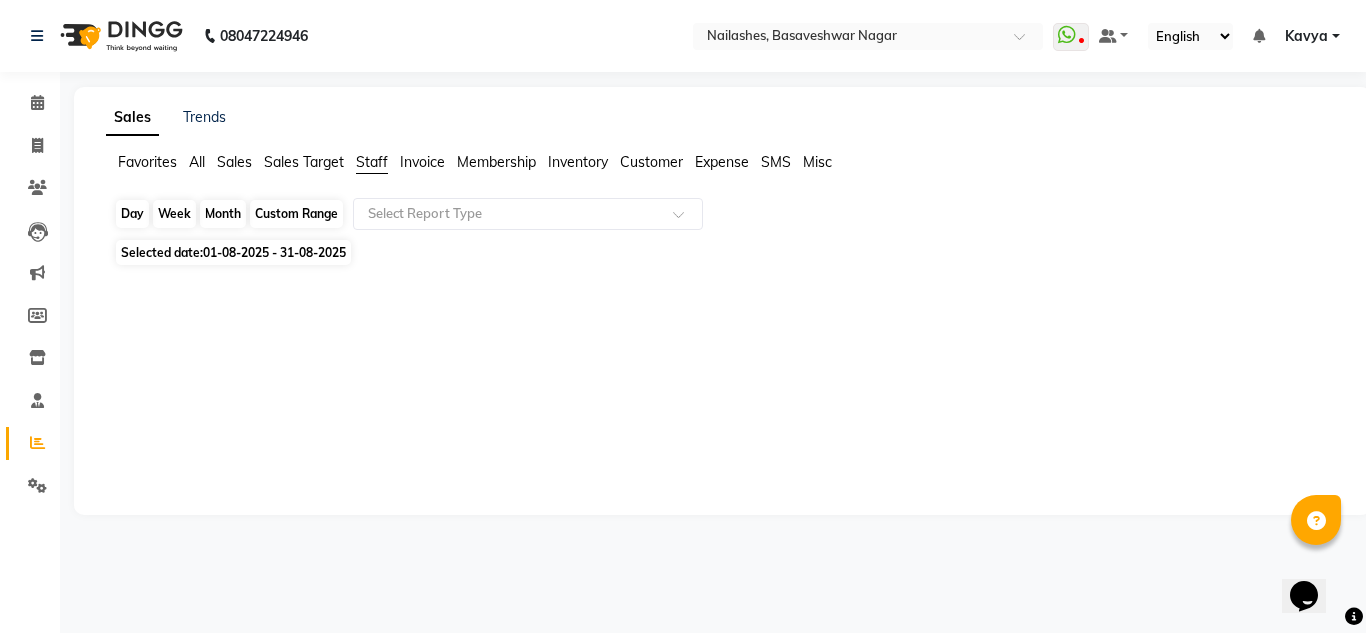 click on "Month" 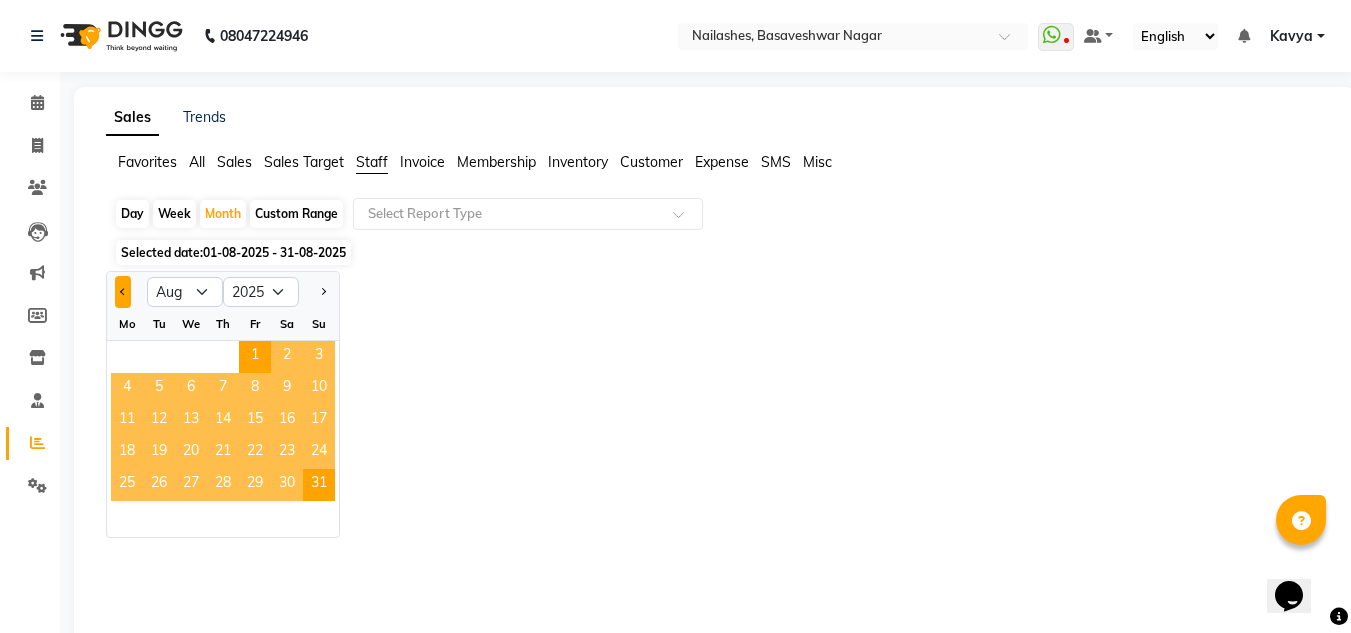 click 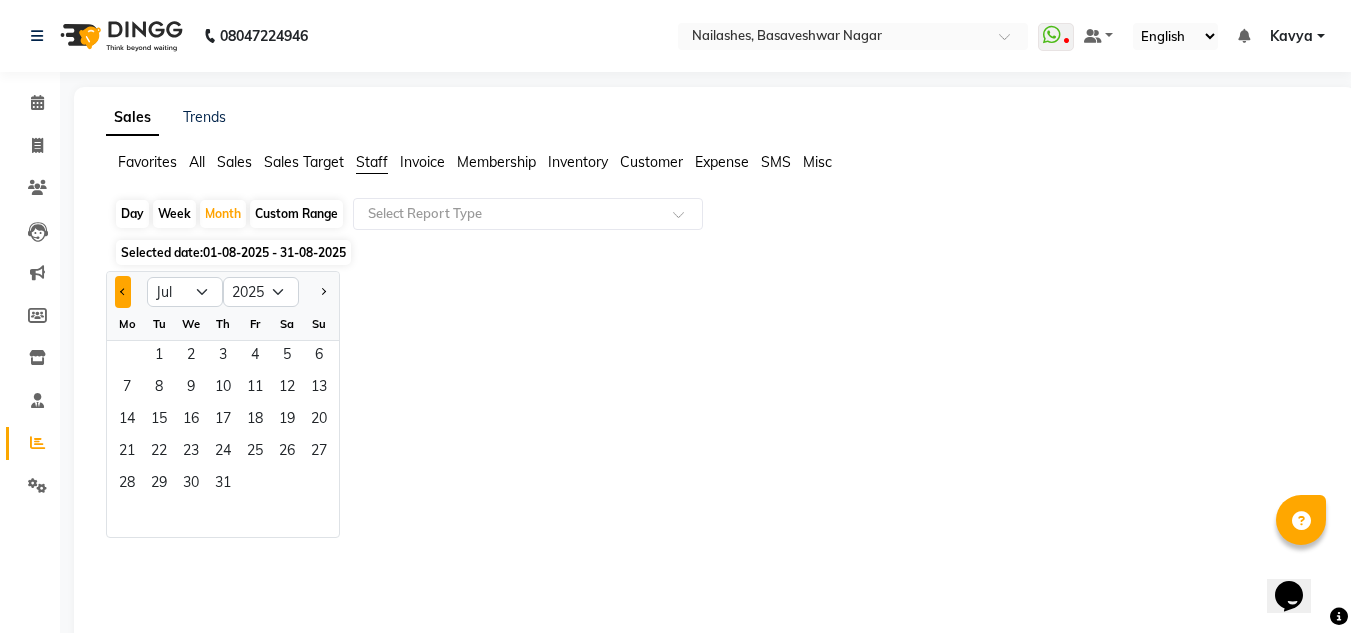 click 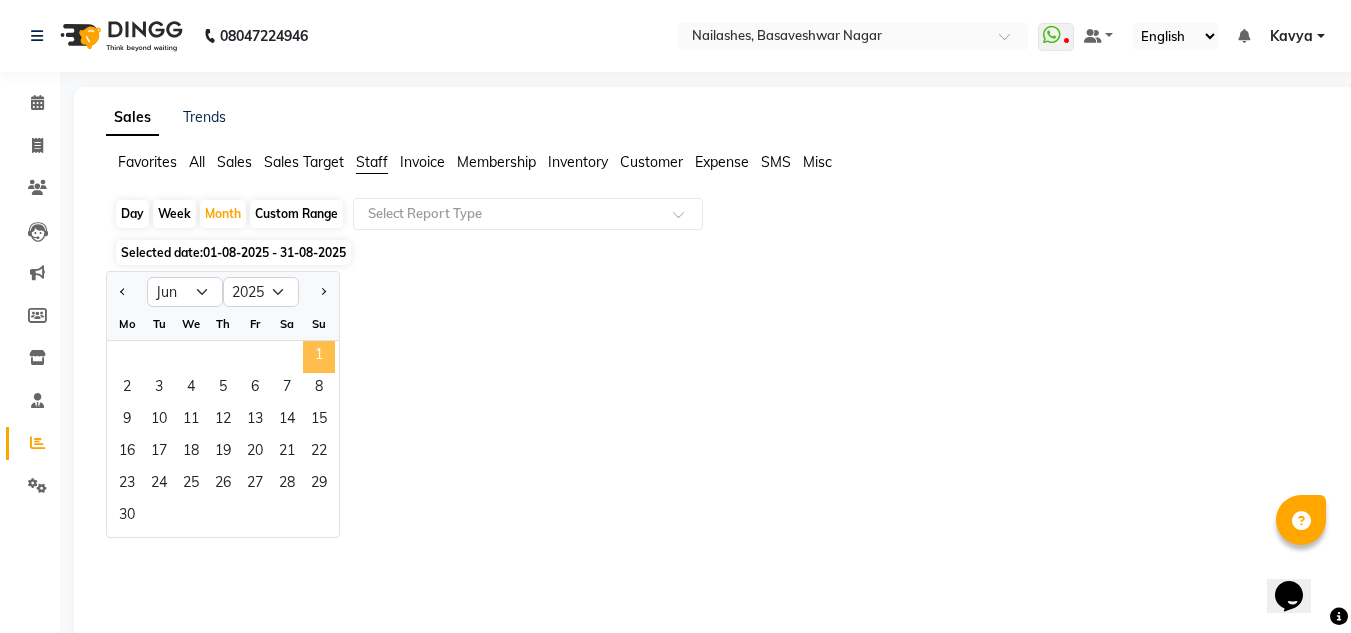 click on "1" 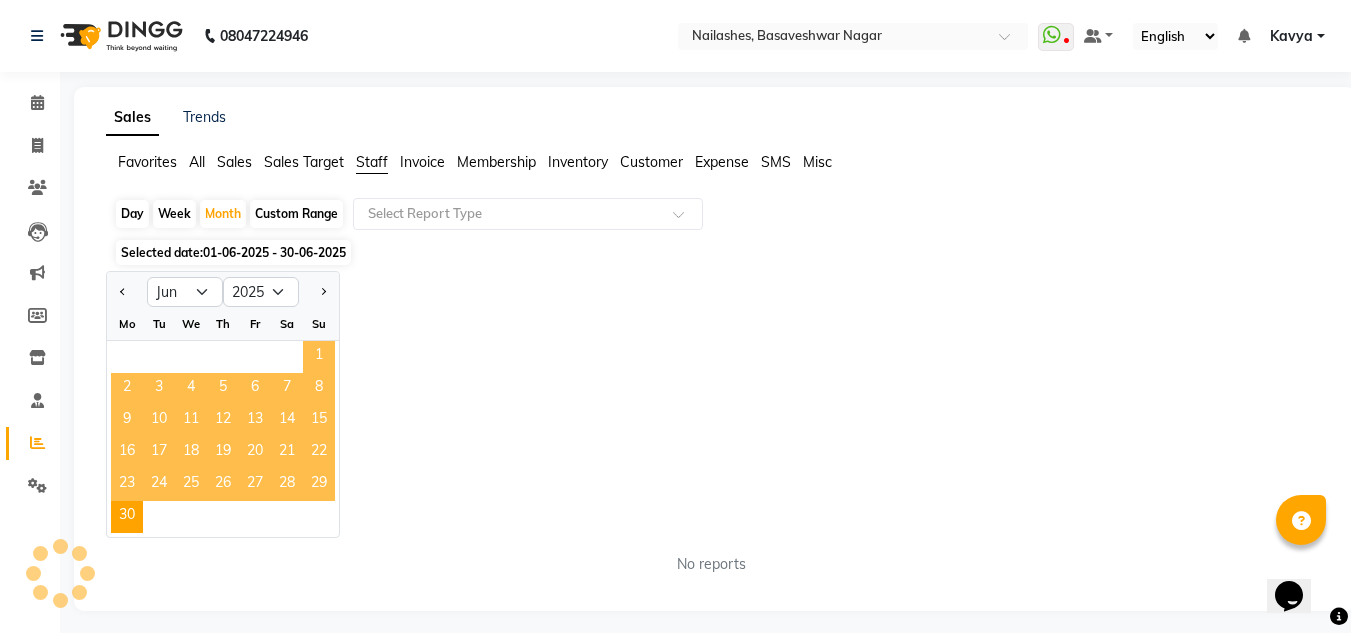 click on "1" 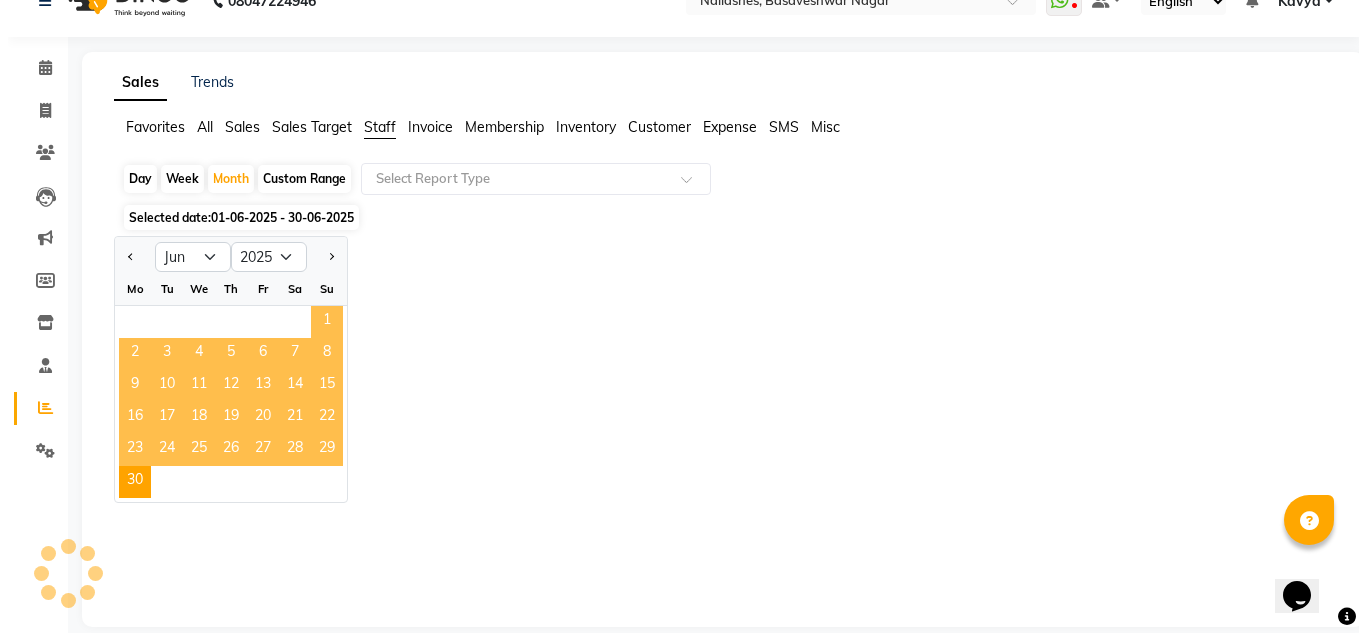 scroll, scrollTop: 0, scrollLeft: 0, axis: both 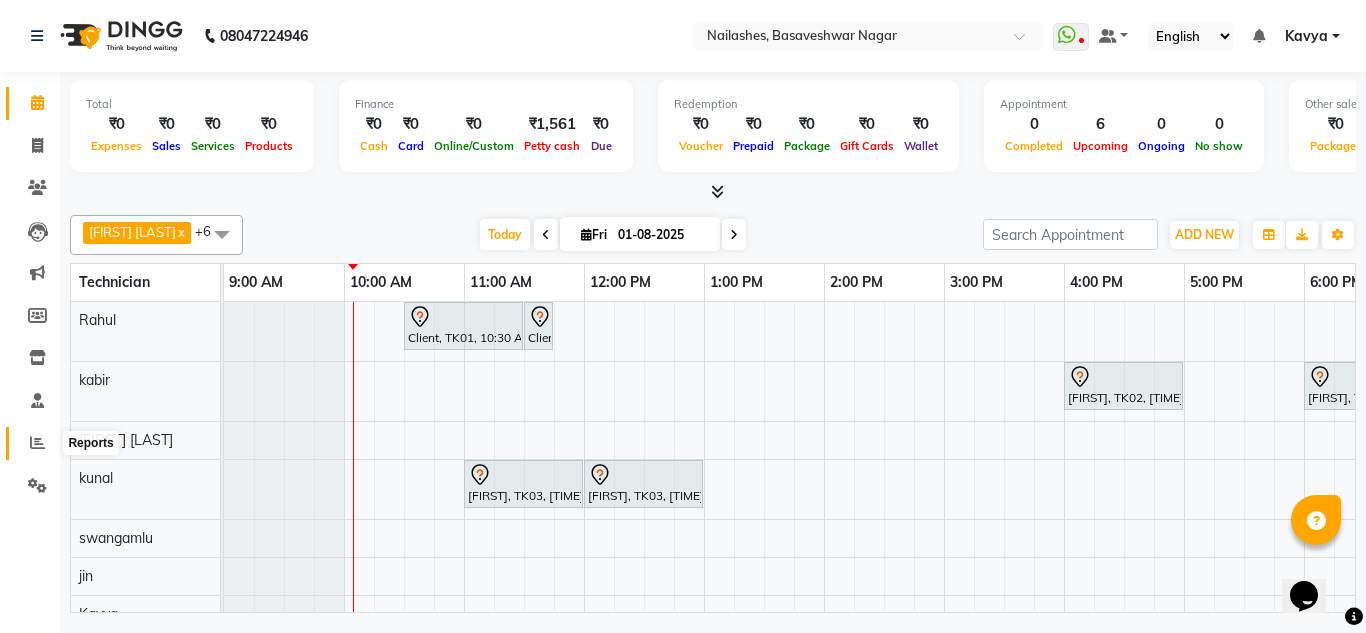 click 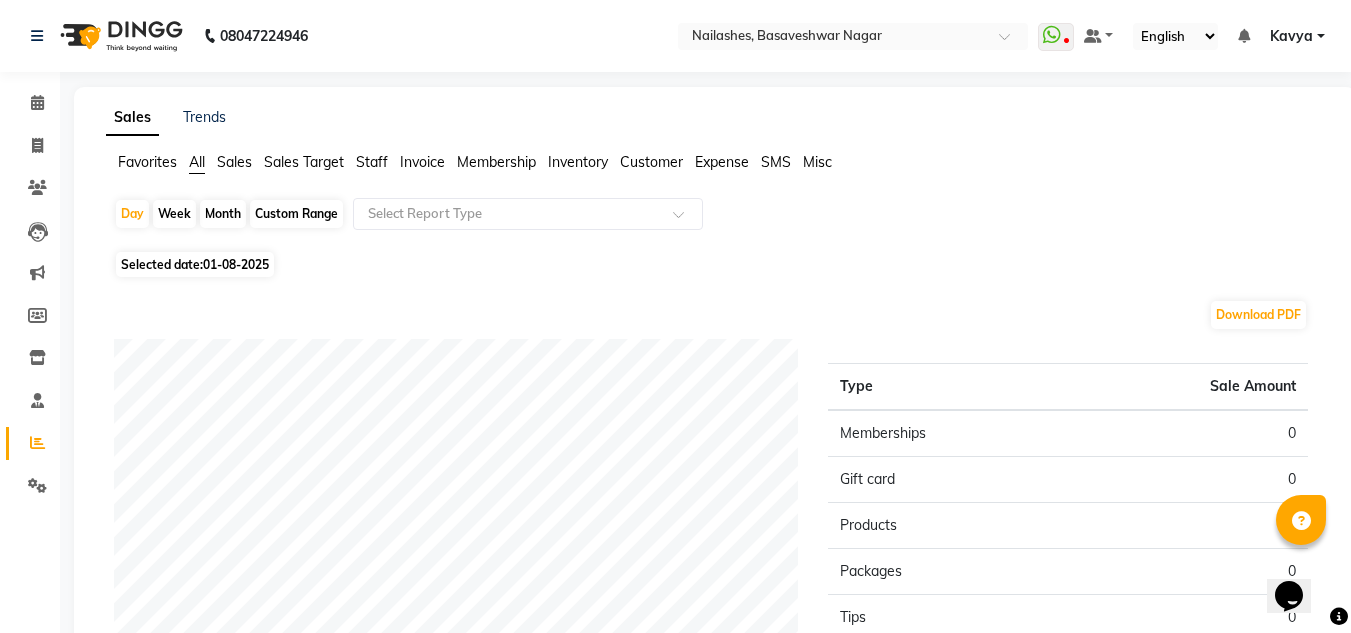 click on "Month" 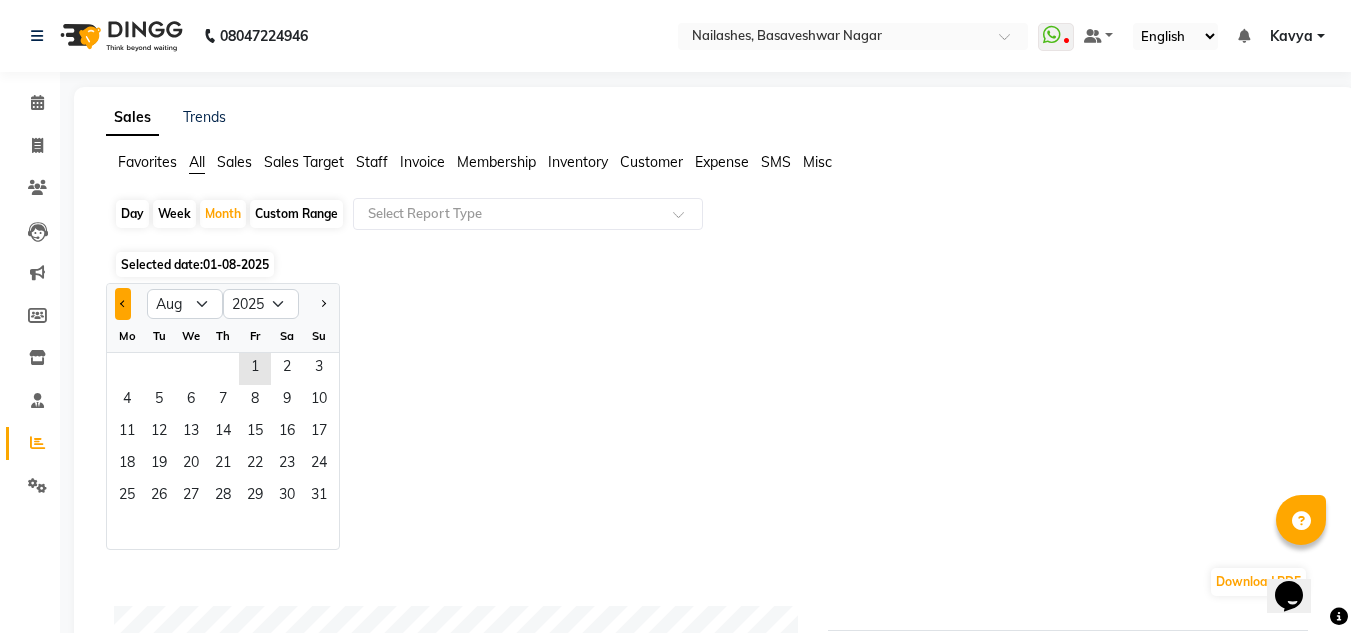 click 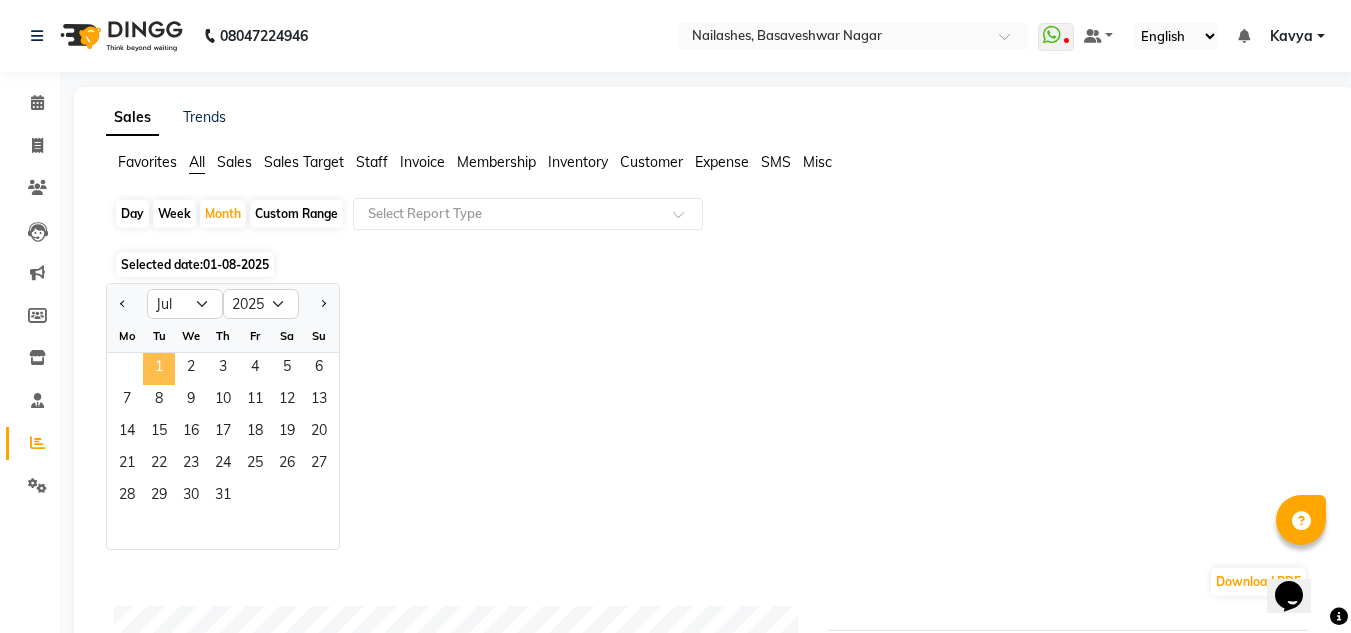 click on "1" 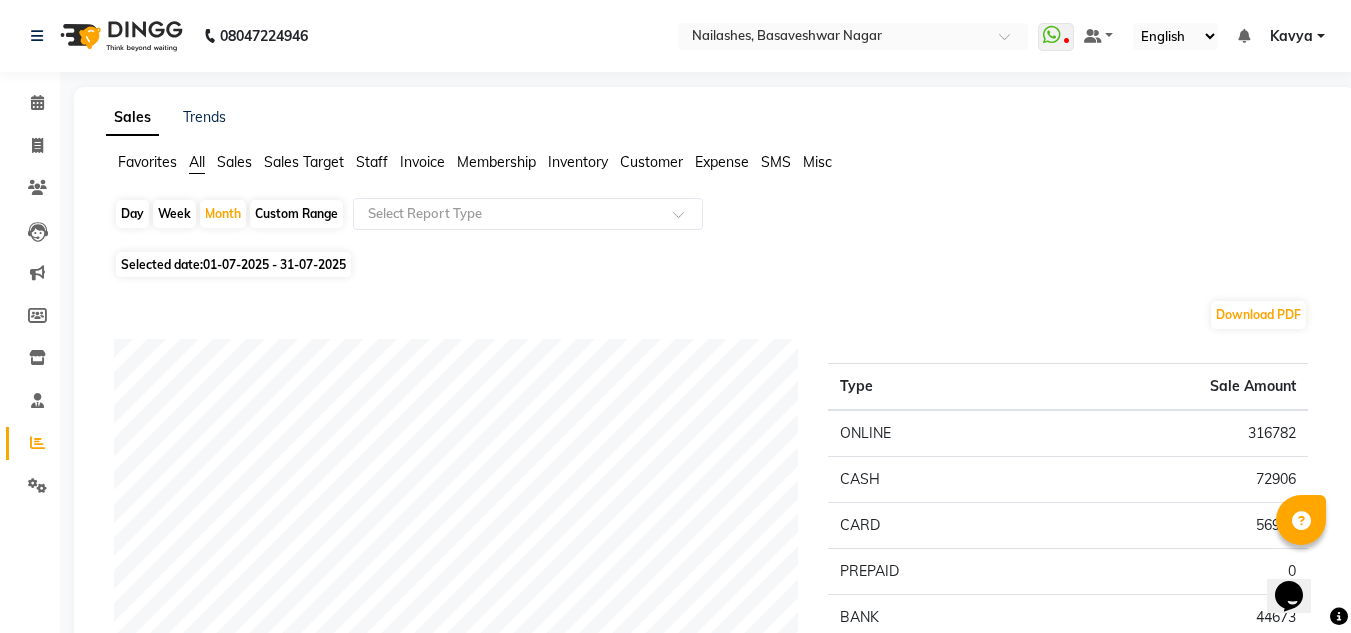 click on "Staff" 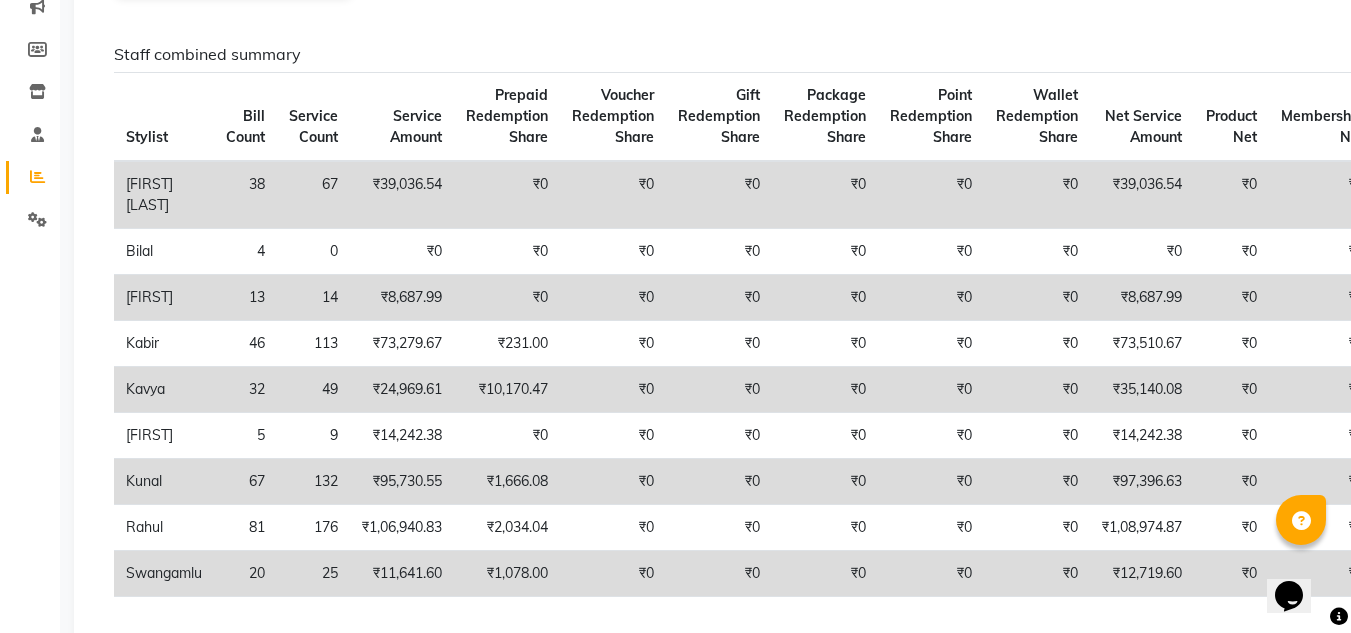 scroll, scrollTop: 277, scrollLeft: 0, axis: vertical 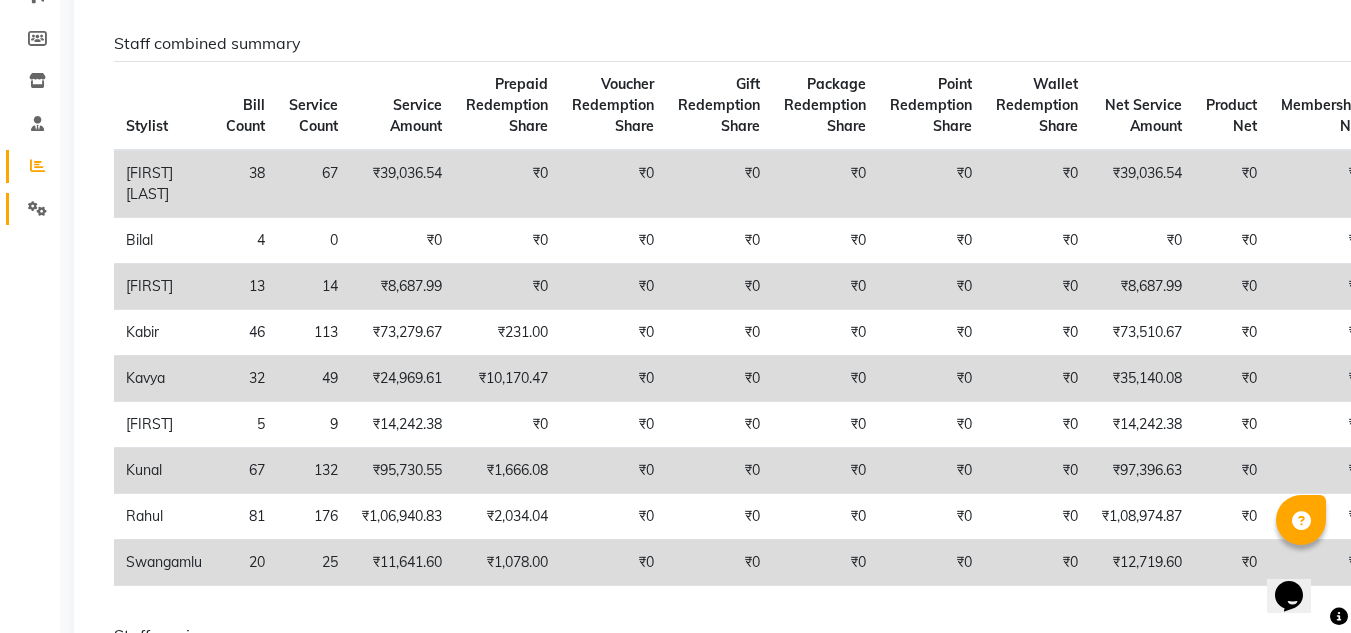 click on "Settings" 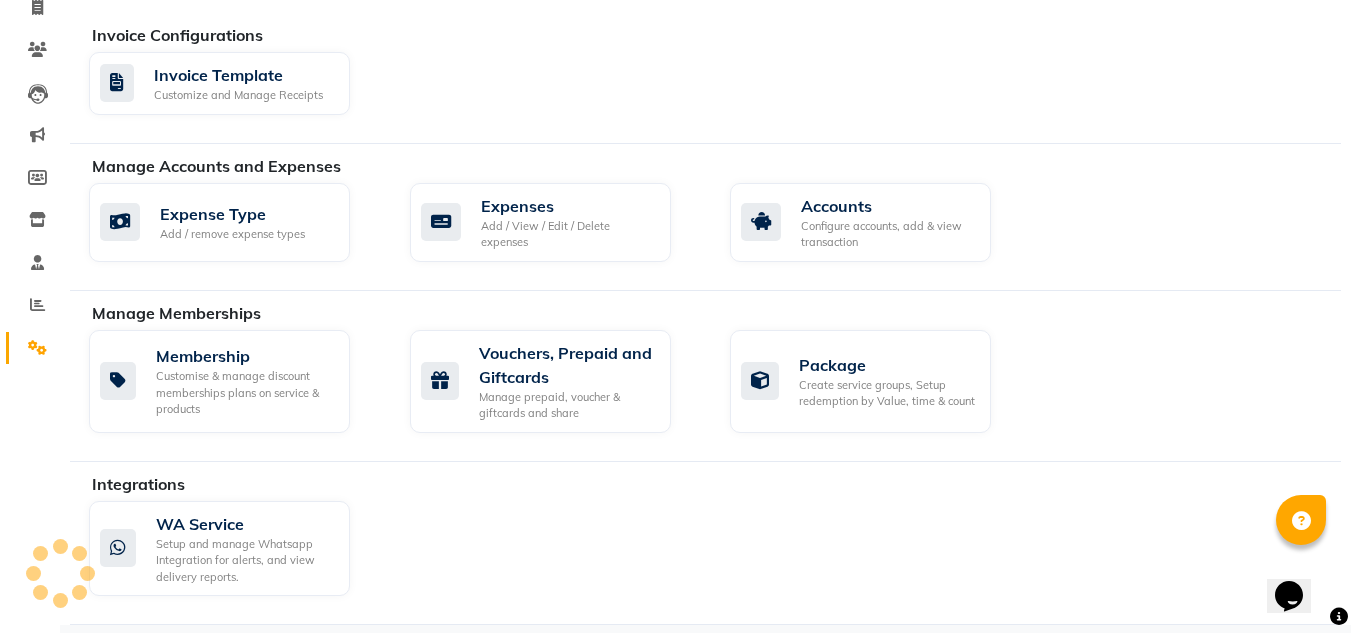 scroll, scrollTop: 138, scrollLeft: 0, axis: vertical 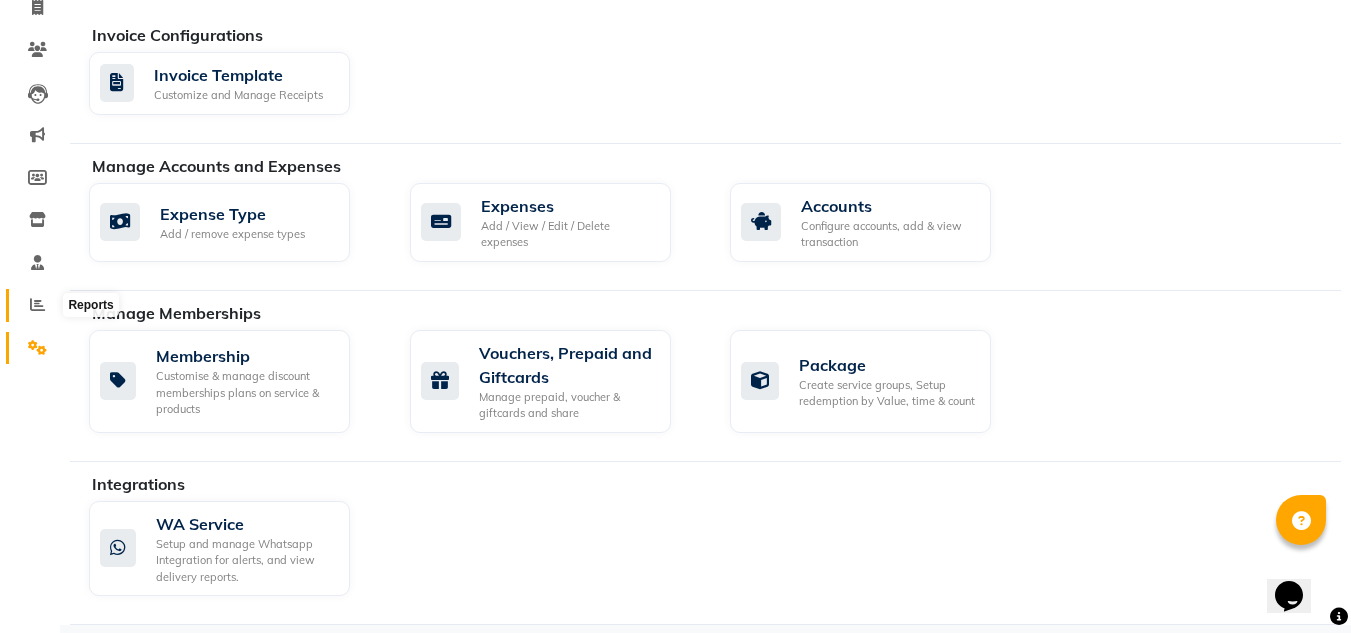 click 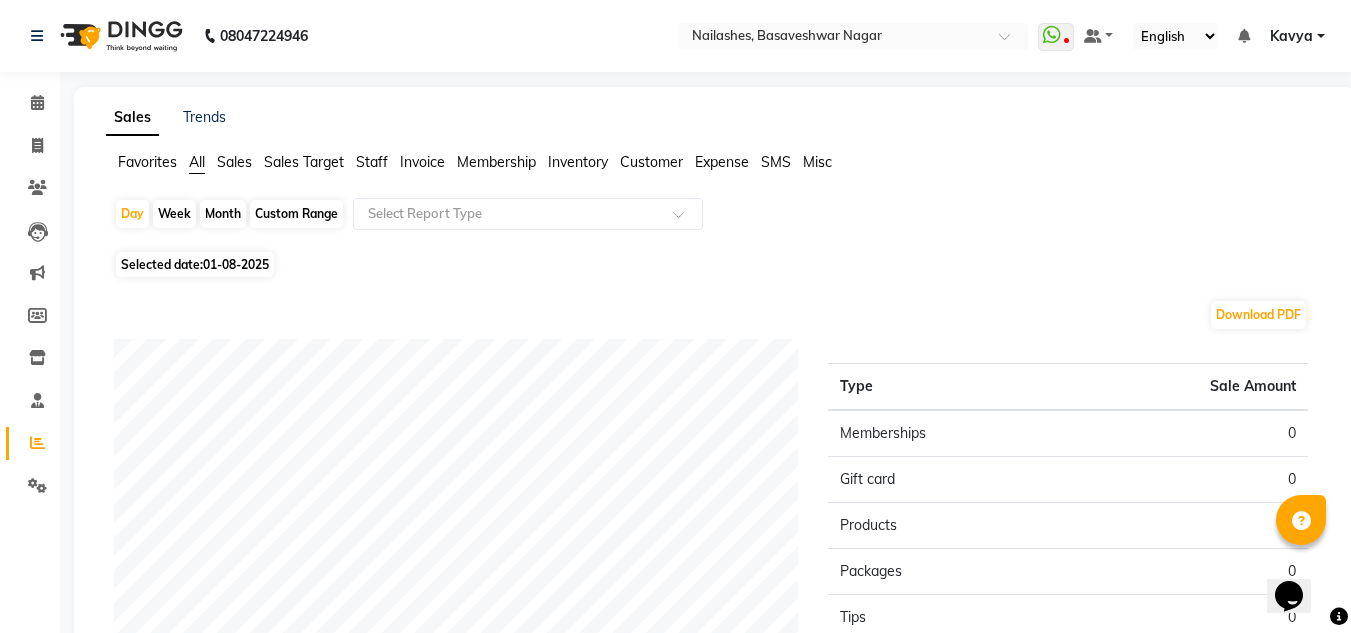 click on "Month" 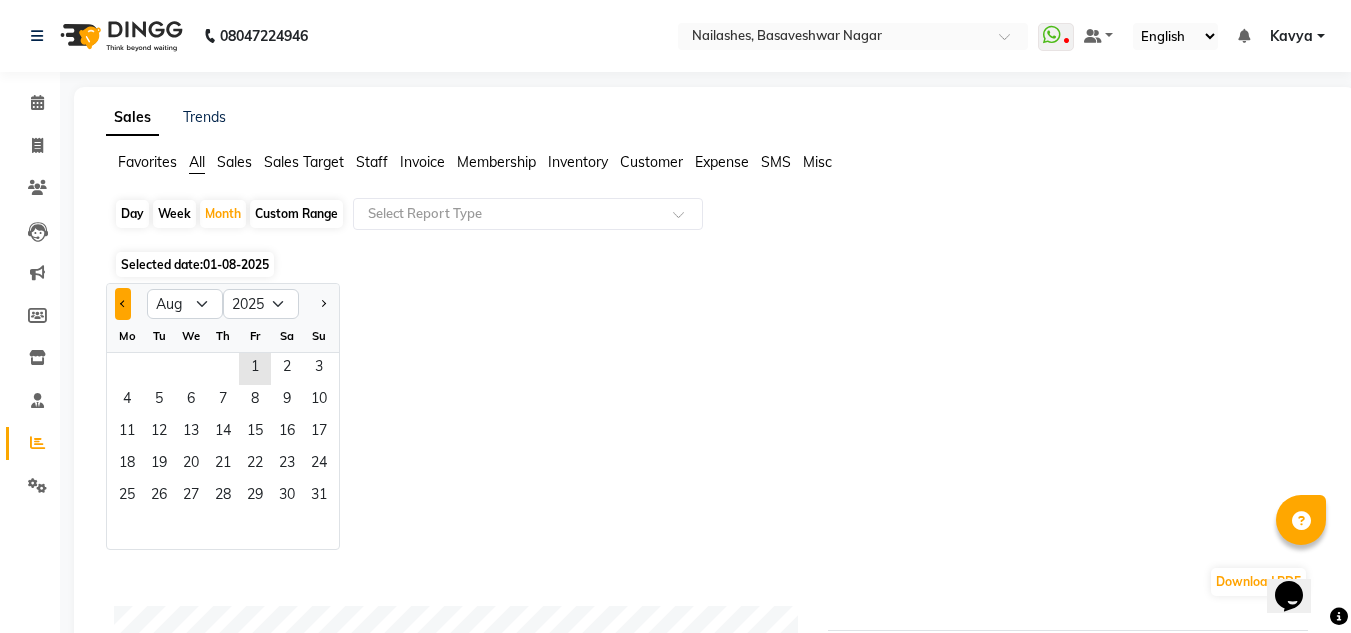 click 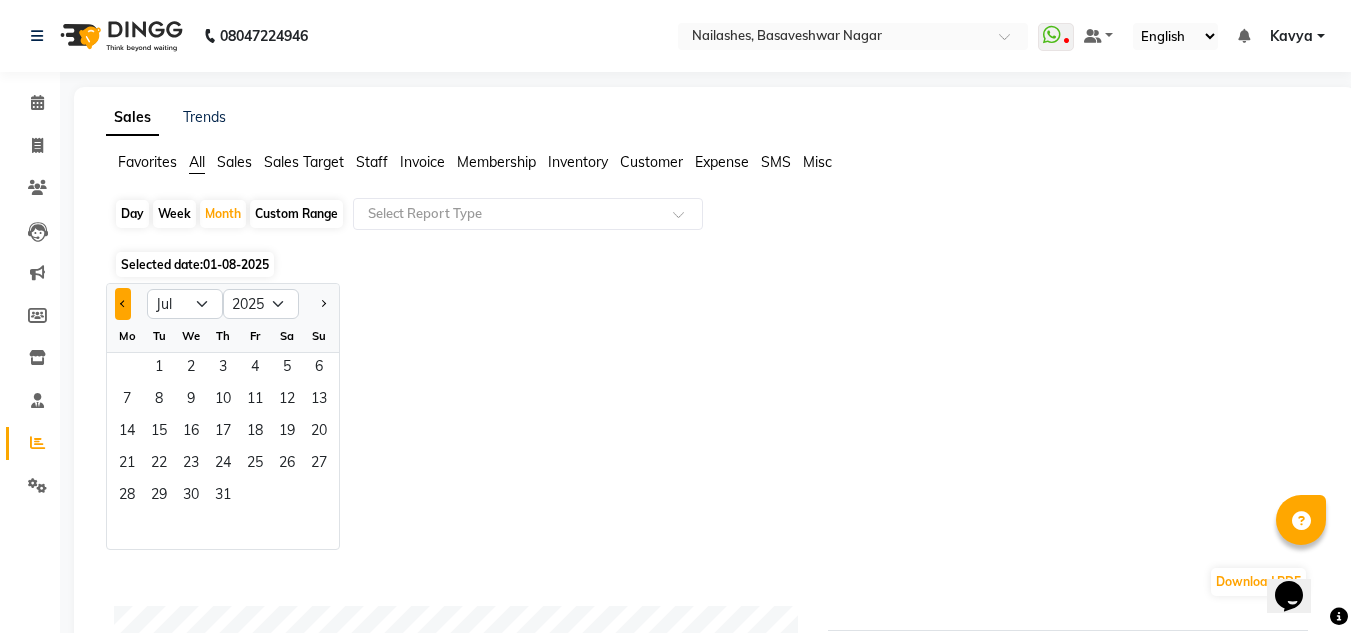 click 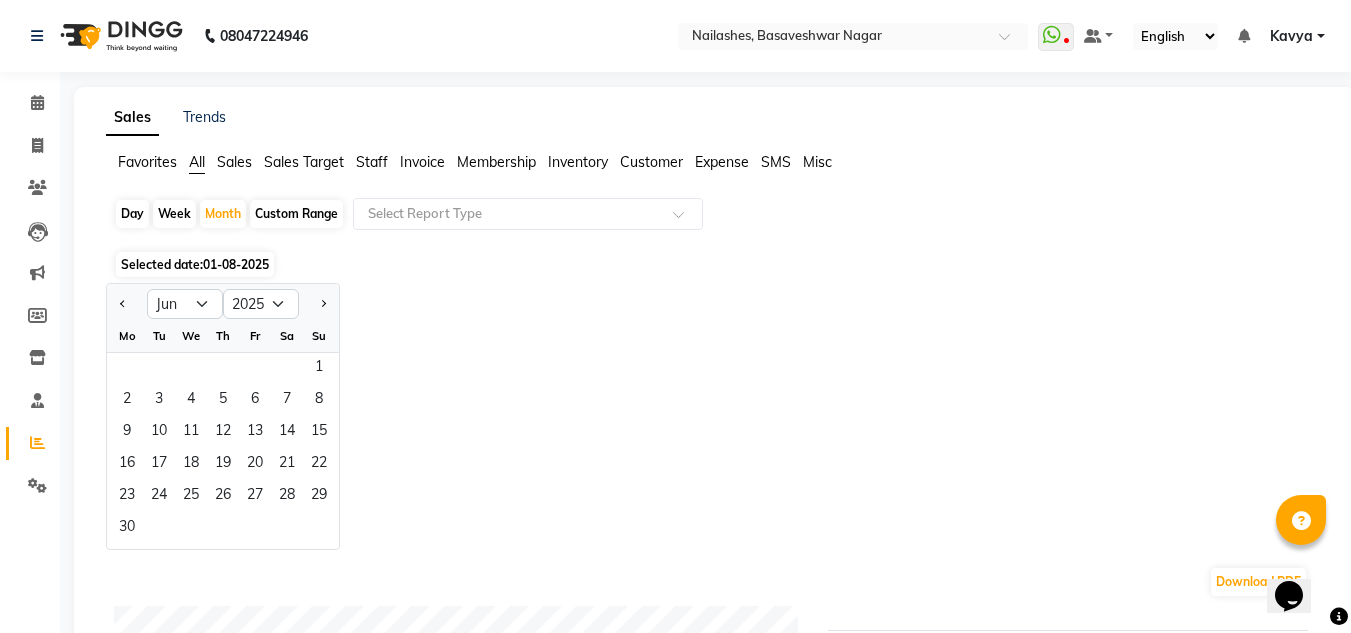 click on "Staff" 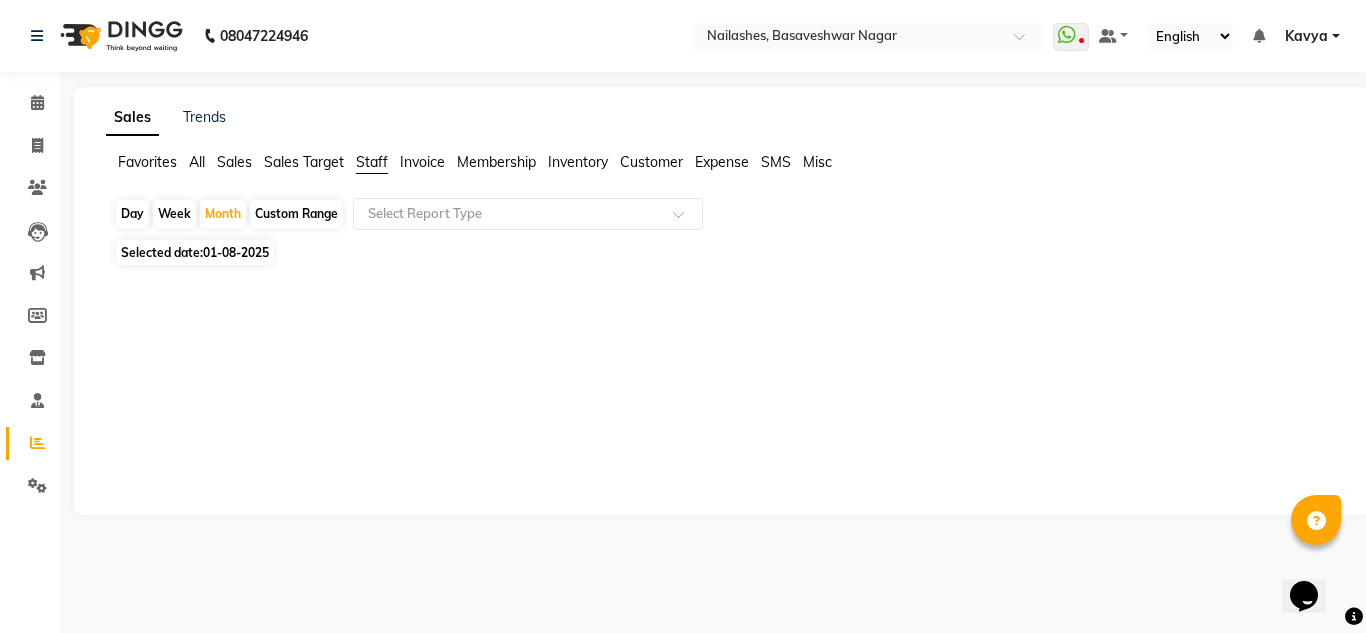 click on "Staff" 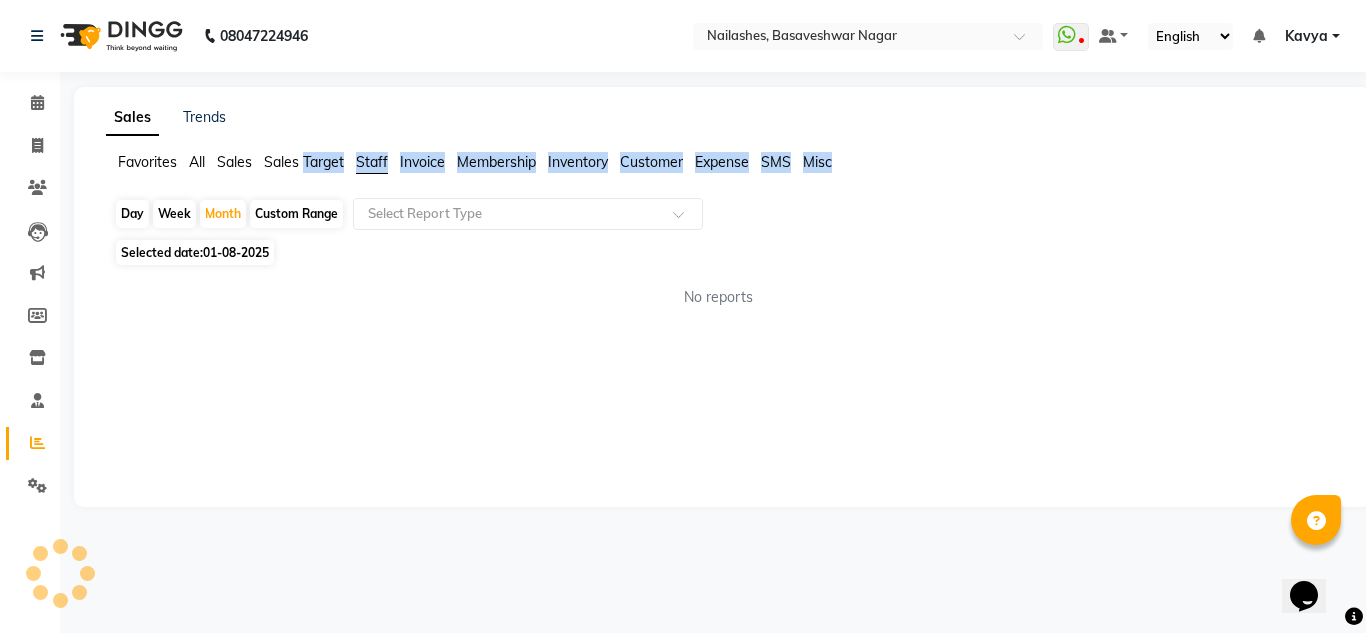 click on "Staff" 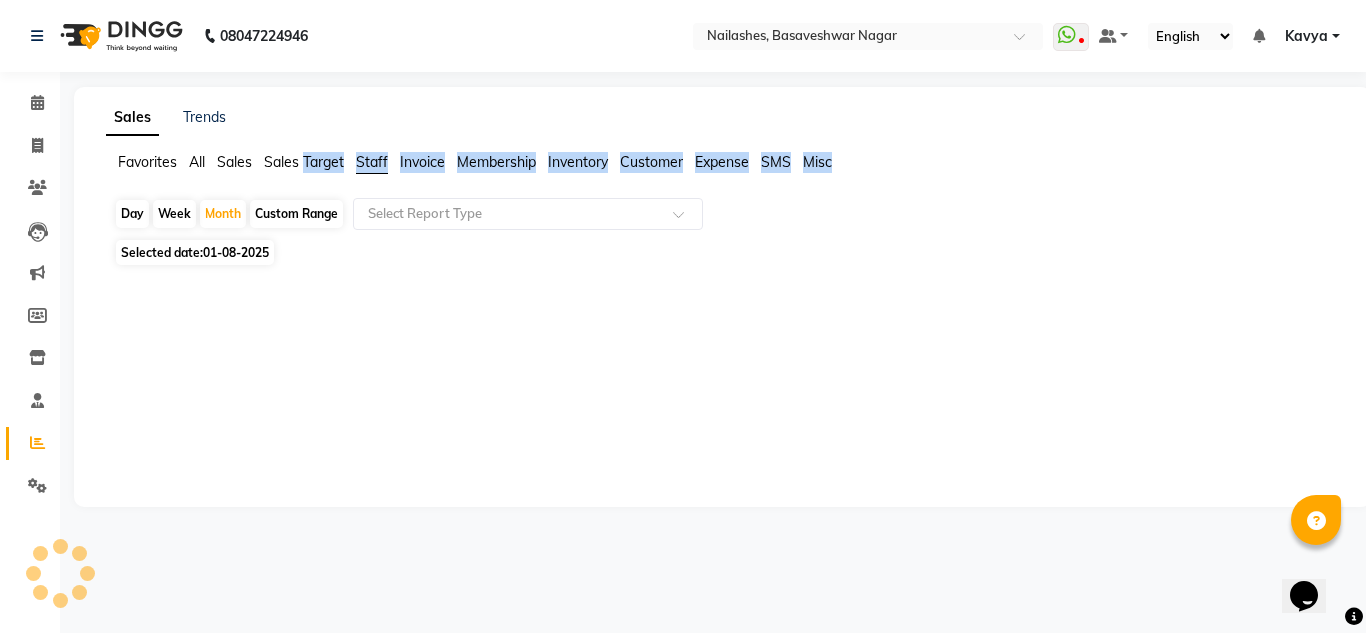 click on "Staff" 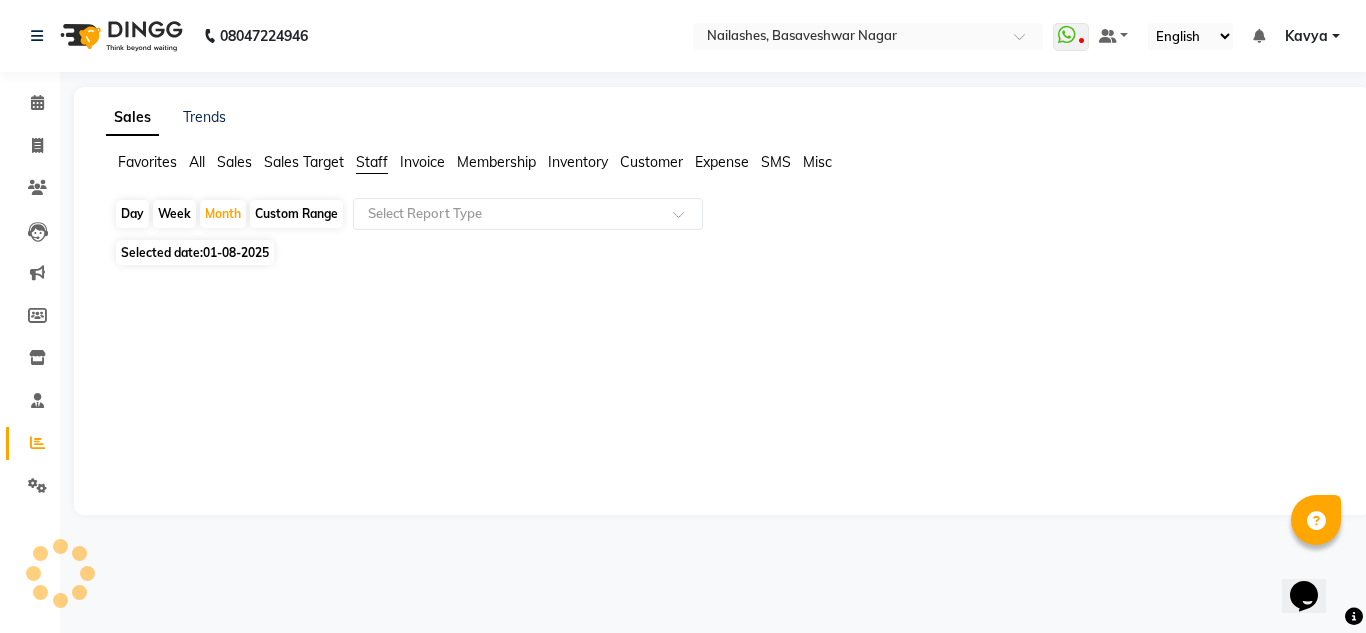 click on "Staff" 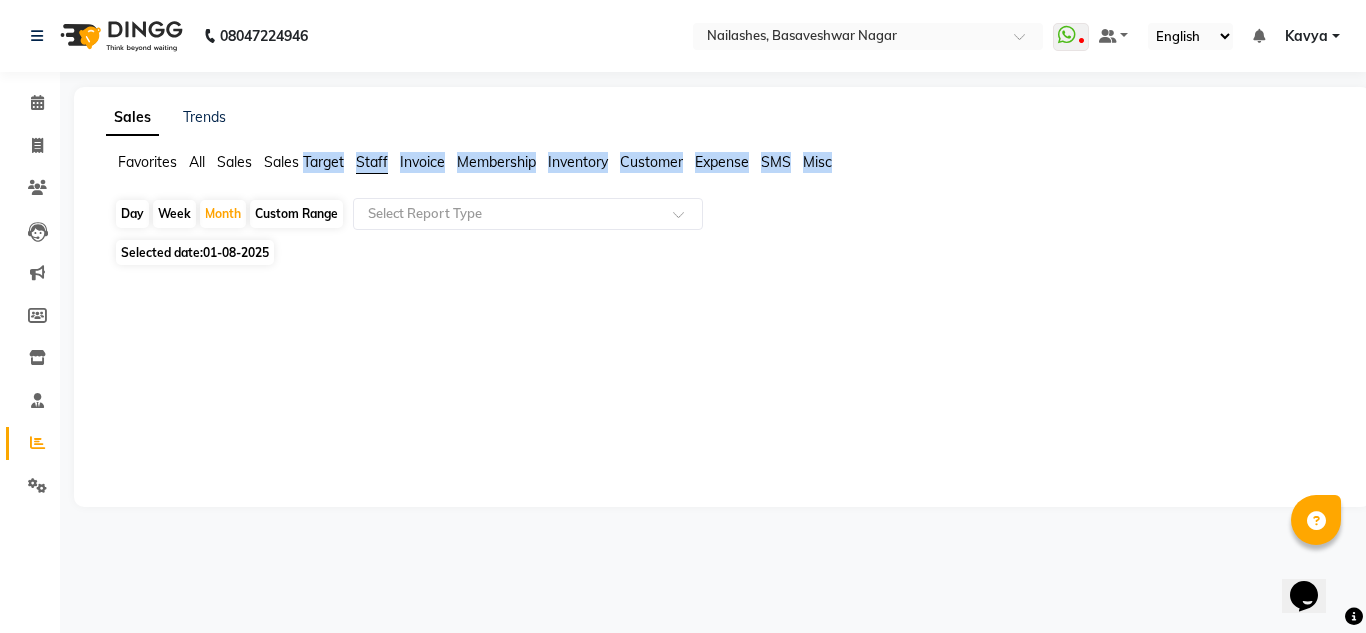 click on "Staff" 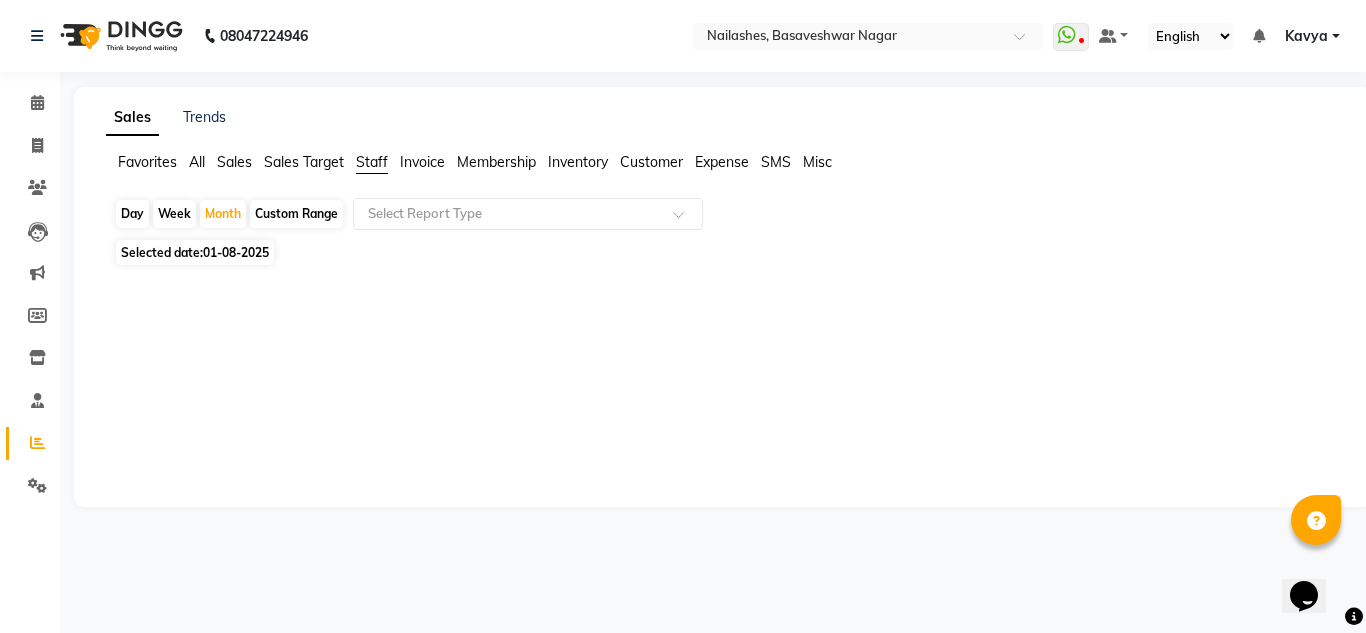 click 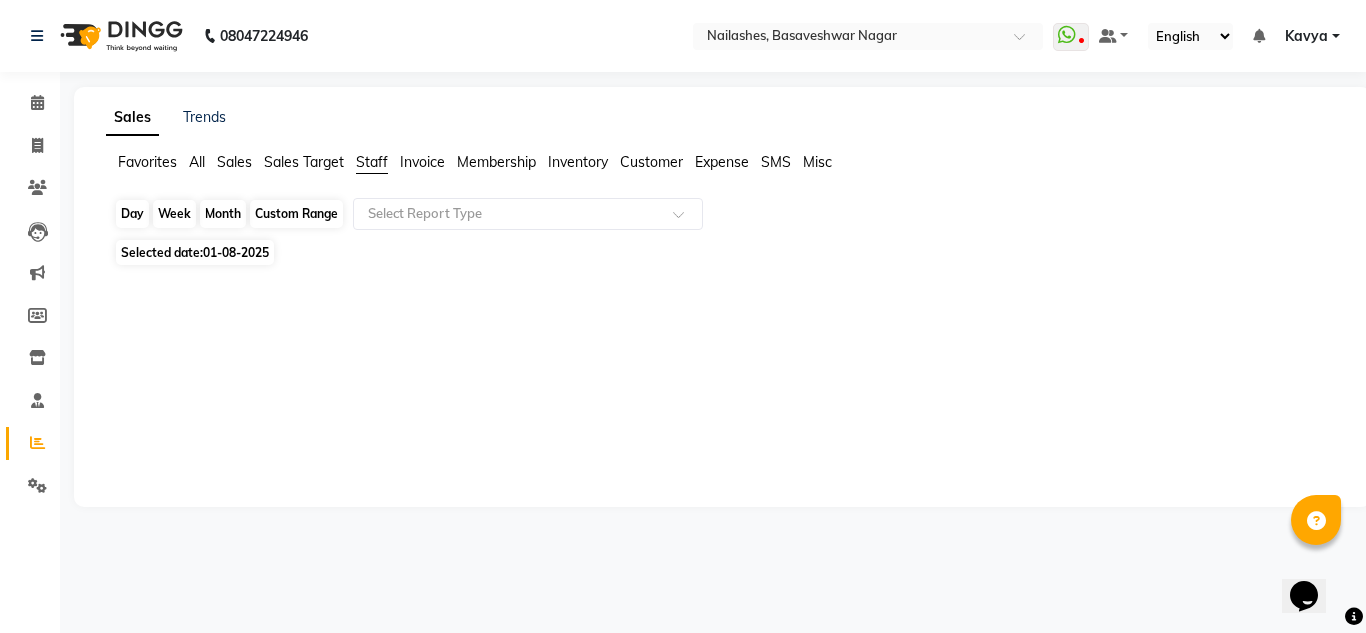 click on "Month" 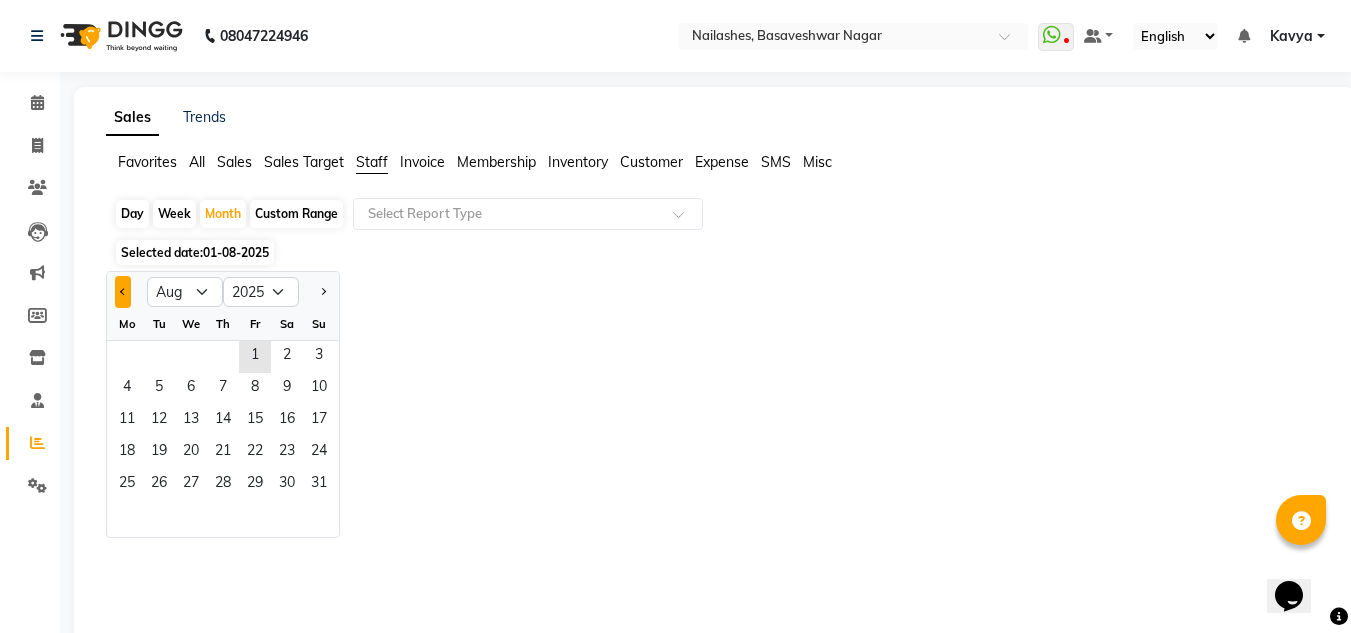 click 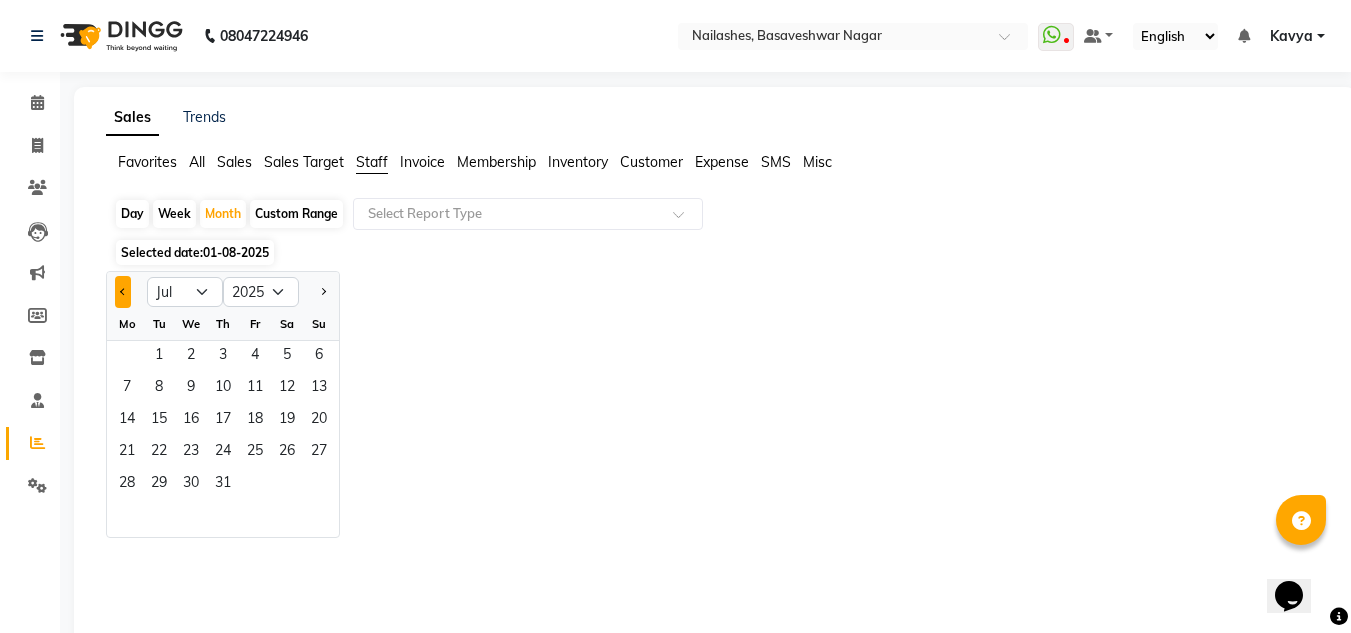 click 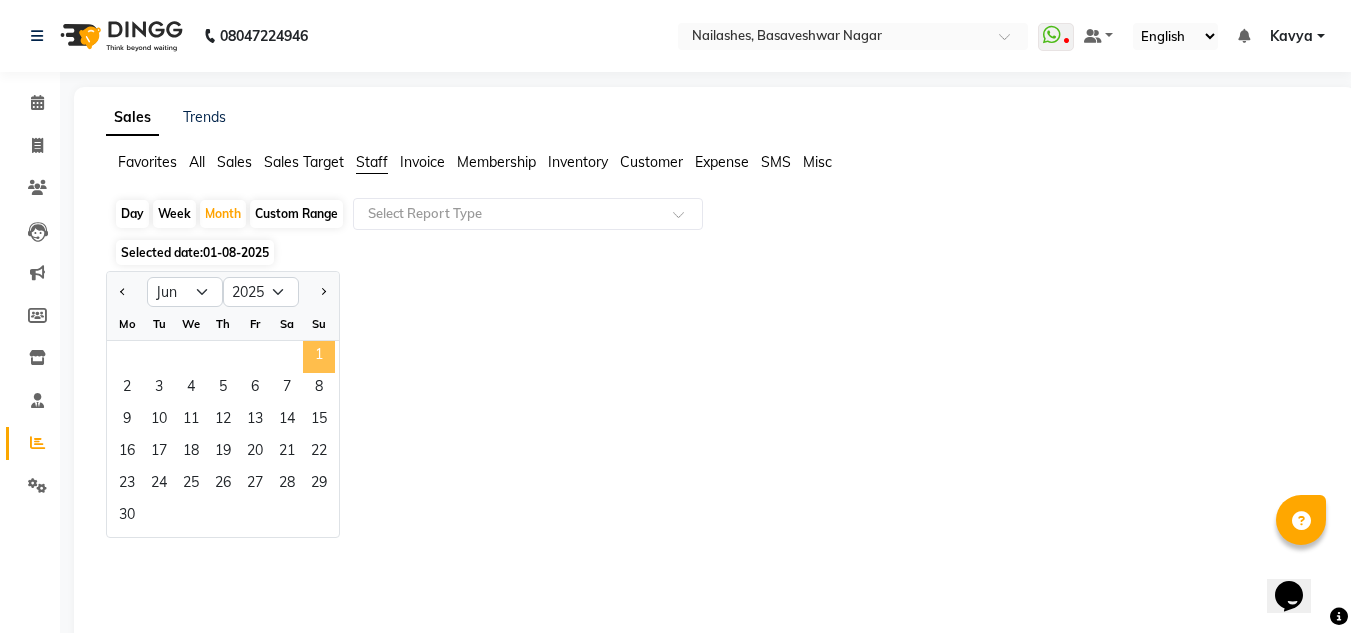click on "1" 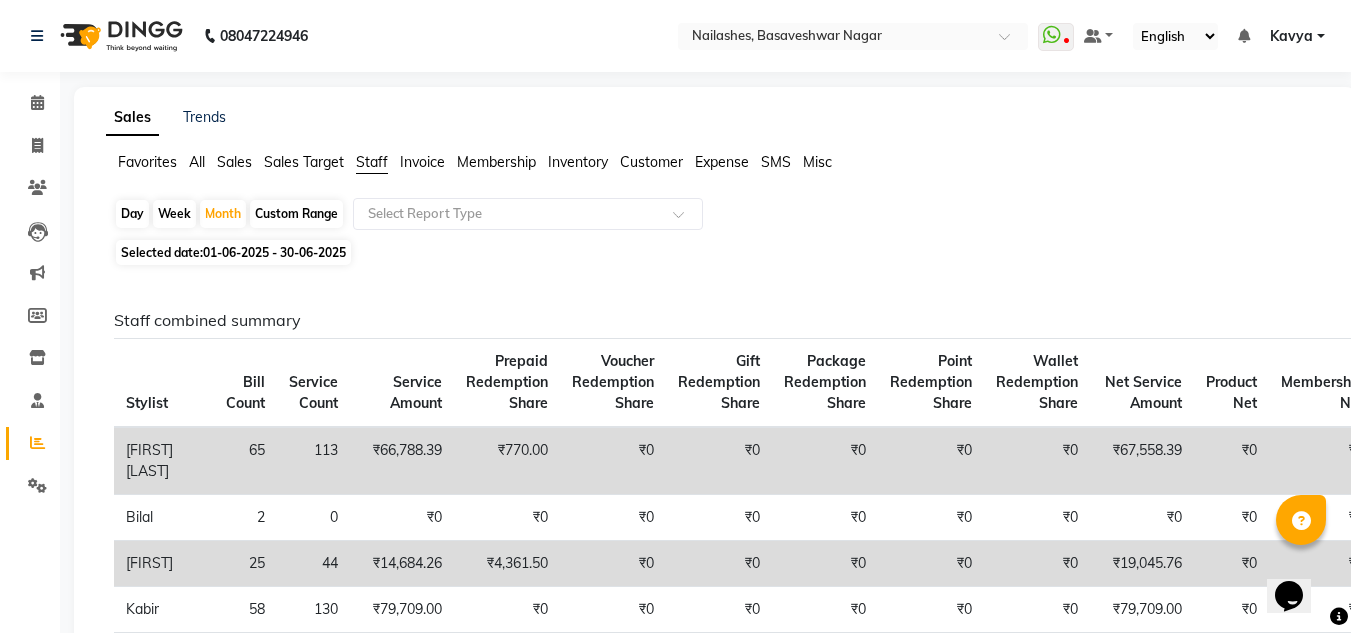 click on "Staff" 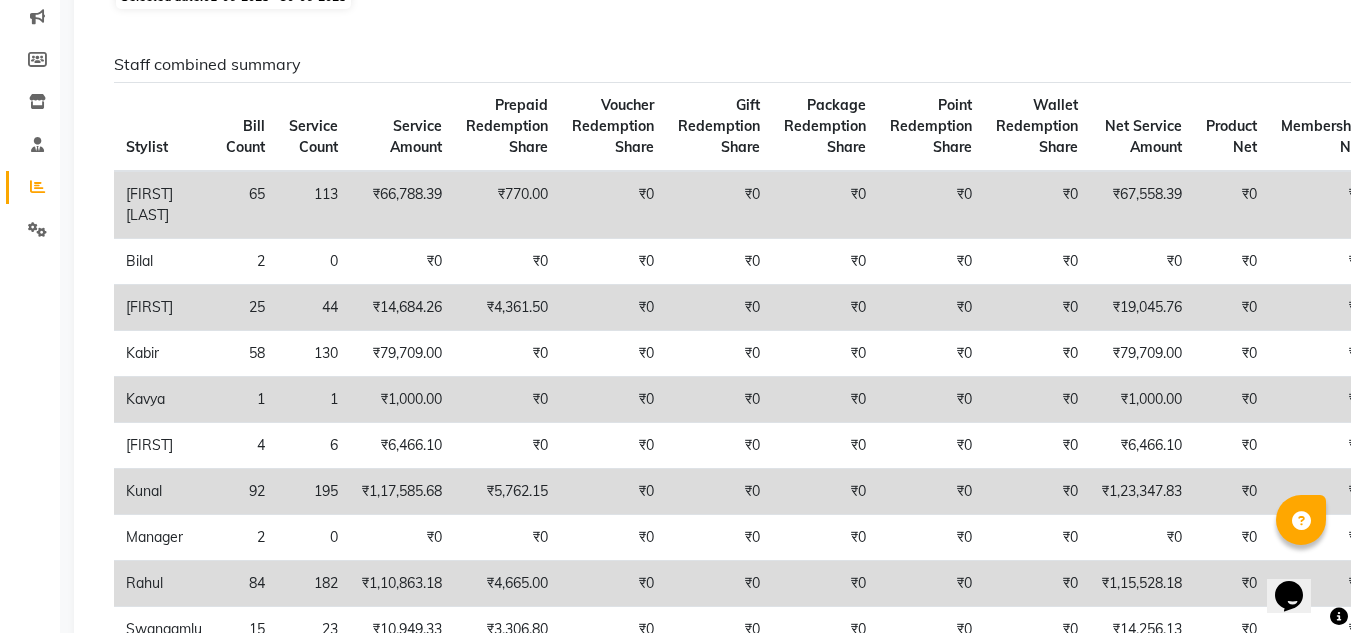 scroll, scrollTop: 280, scrollLeft: 0, axis: vertical 